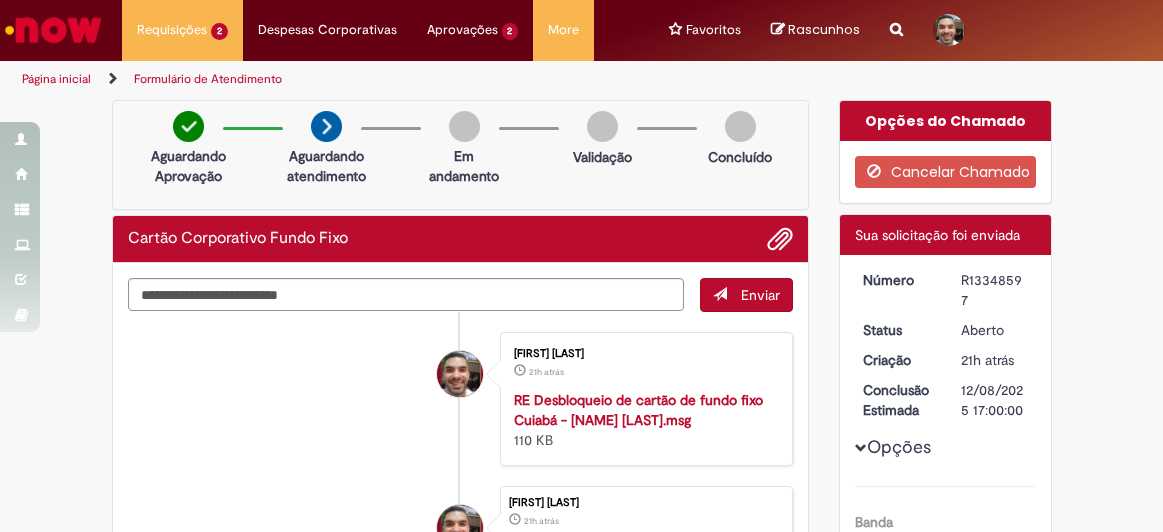 scroll, scrollTop: 0, scrollLeft: 0, axis: both 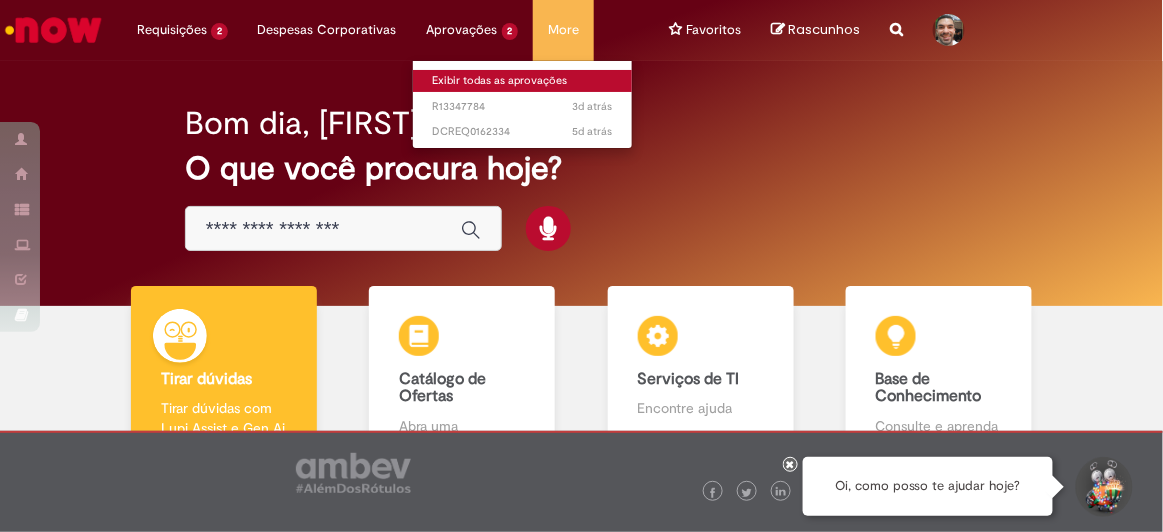 click on "Exibir todas as aprovações" at bounding box center (523, 81) 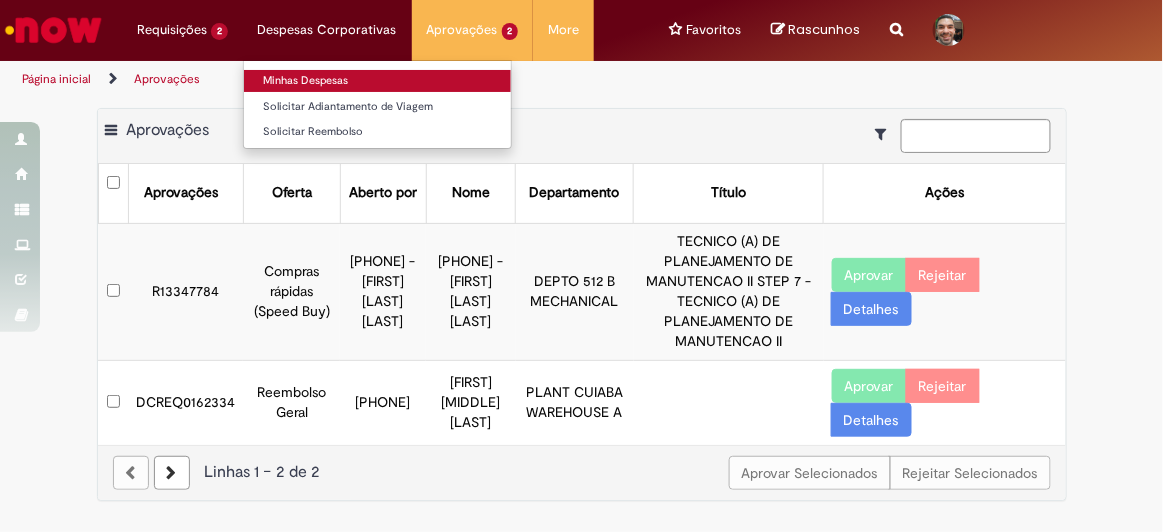 click on "Minhas Despesas" at bounding box center [377, 81] 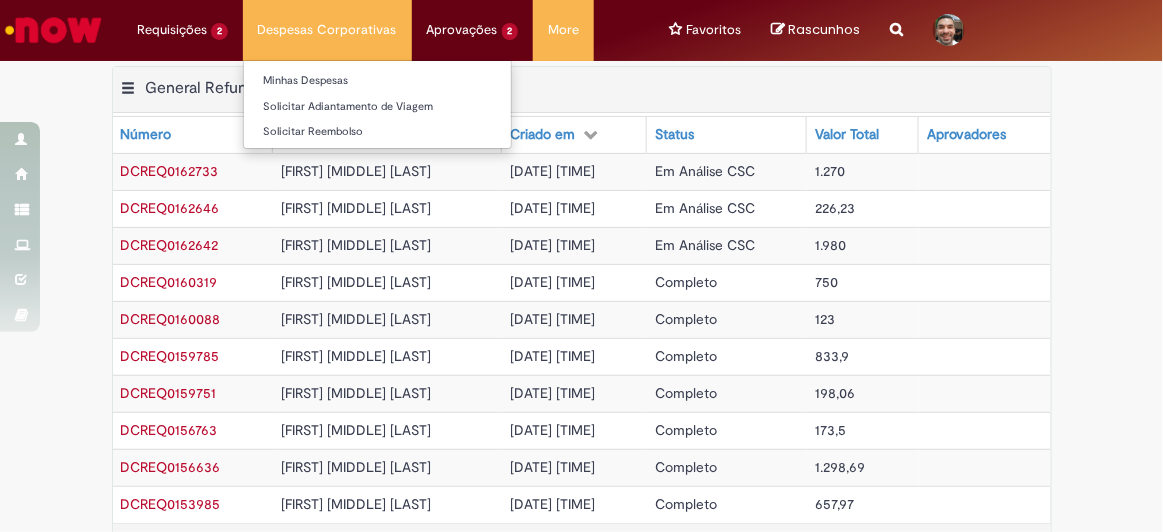 scroll, scrollTop: 0, scrollLeft: 0, axis: both 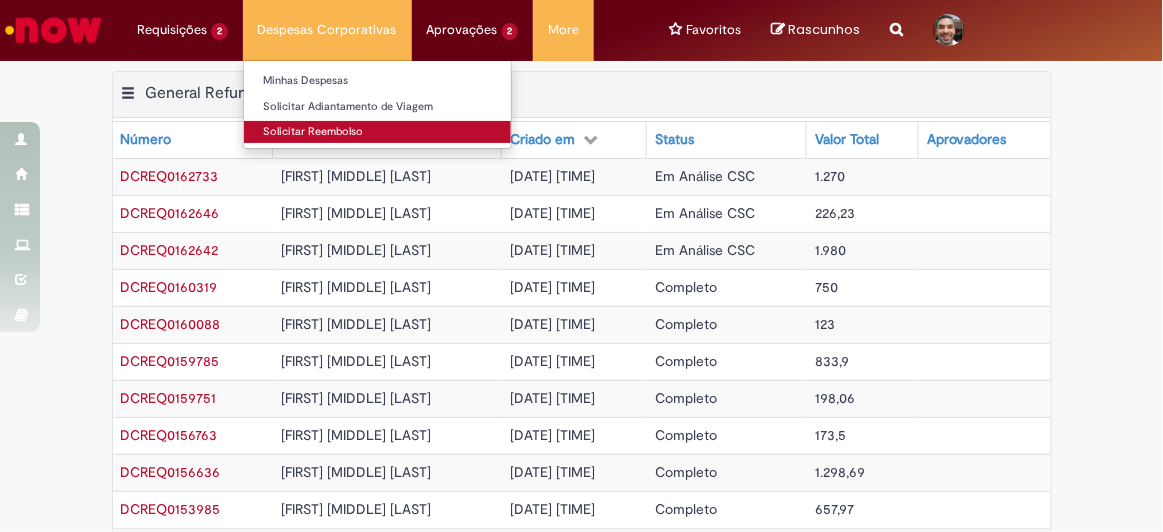 click on "Solicitar Reembolso" at bounding box center (377, 132) 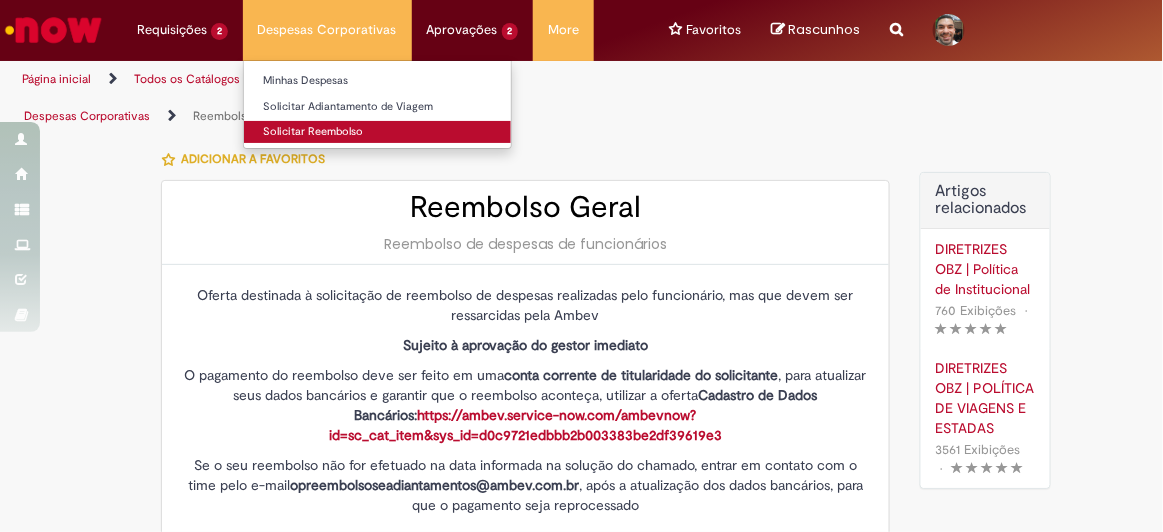 type on "********" 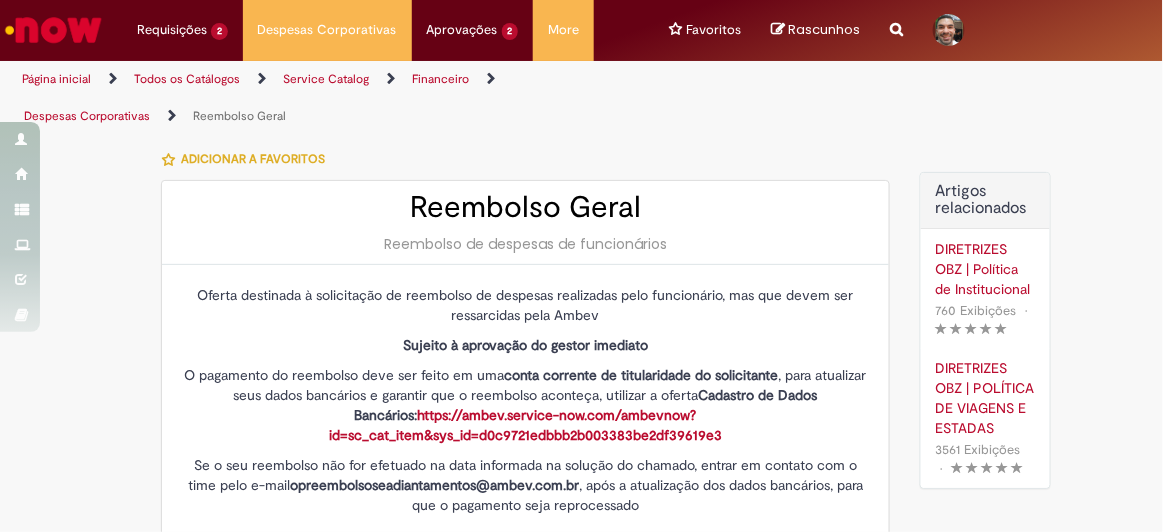 click on "Adicionar a Favoritos" at bounding box center [525, 159] 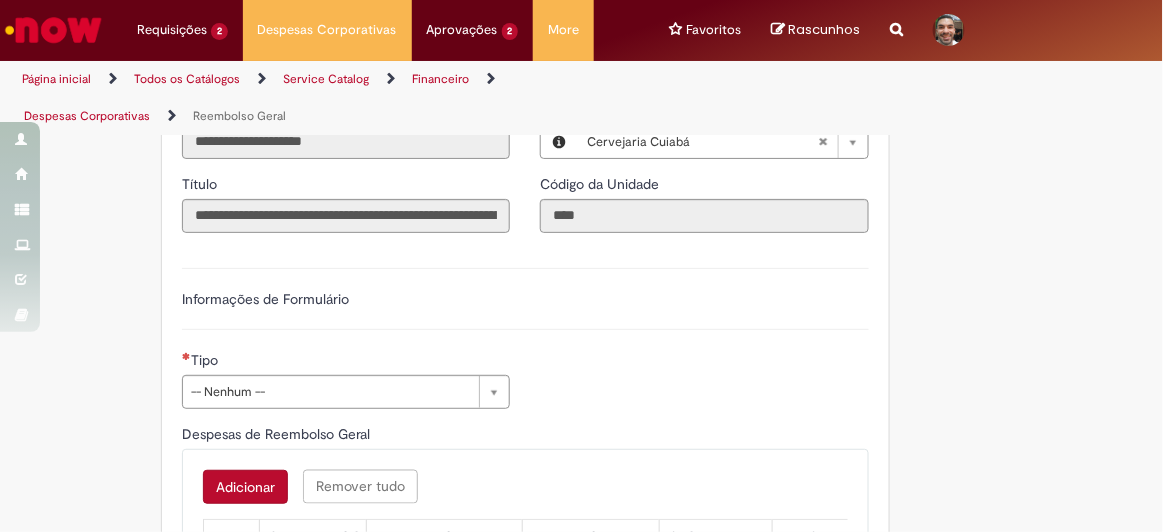 scroll, scrollTop: 727, scrollLeft: 0, axis: vertical 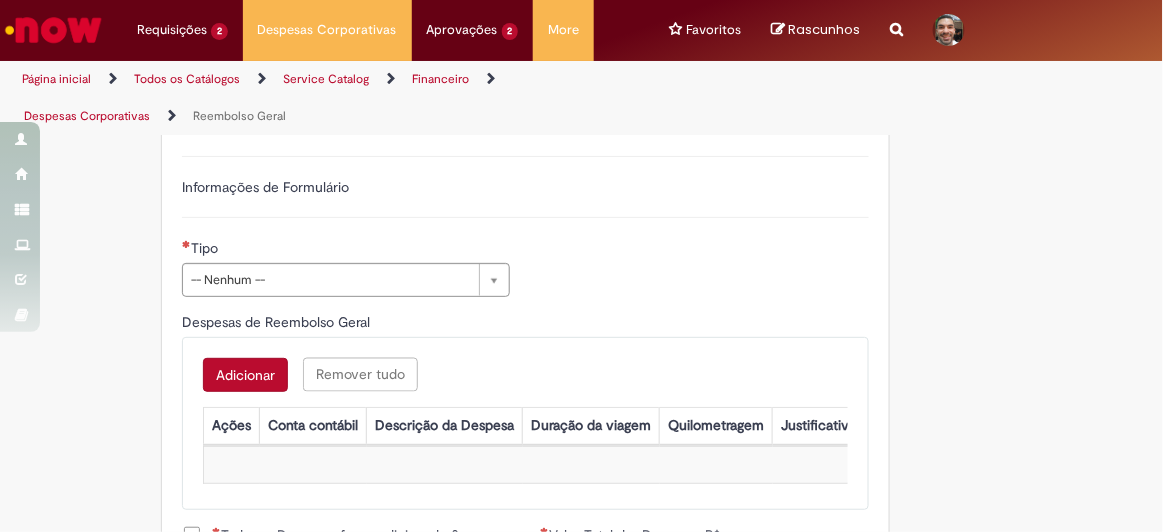 click on "**********" at bounding box center (346, 275) 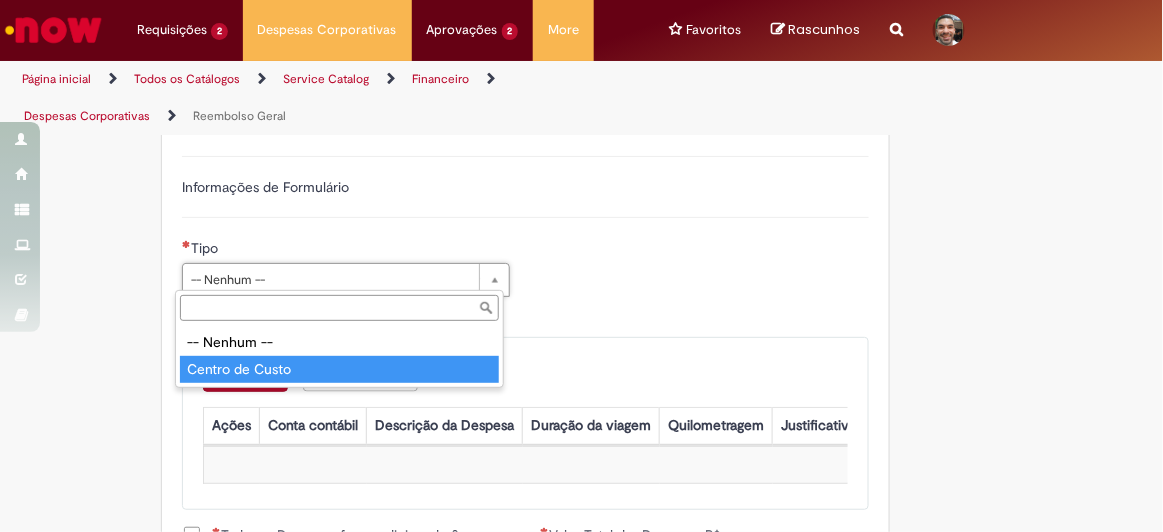 type on "**********" 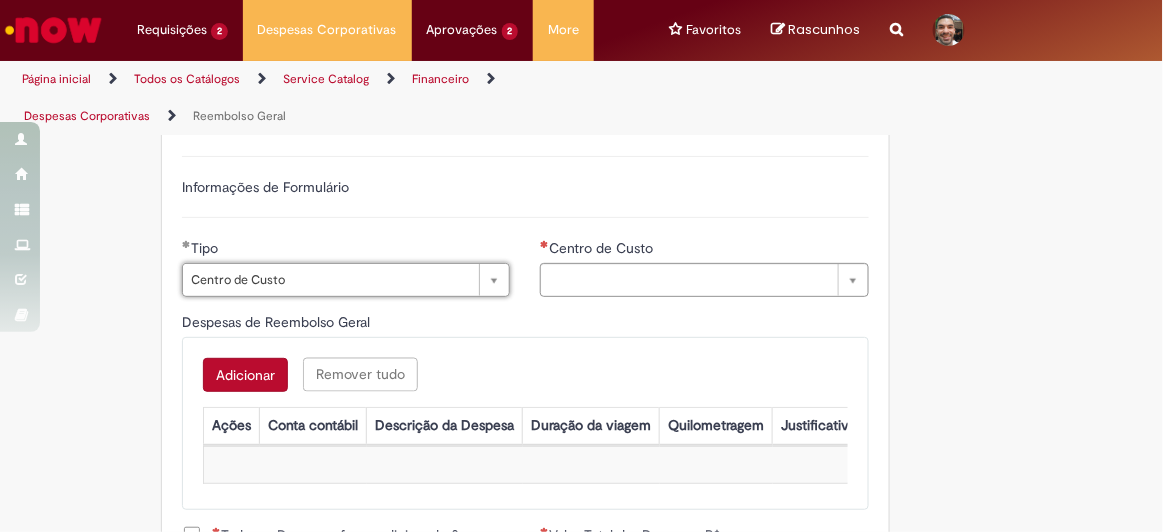 type on "**********" 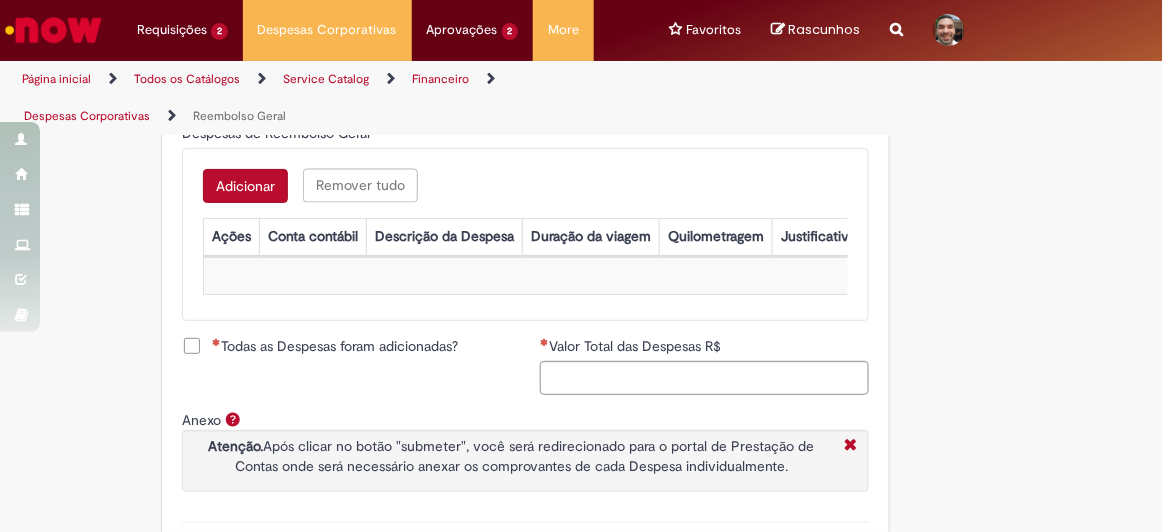 scroll, scrollTop: 818, scrollLeft: 0, axis: vertical 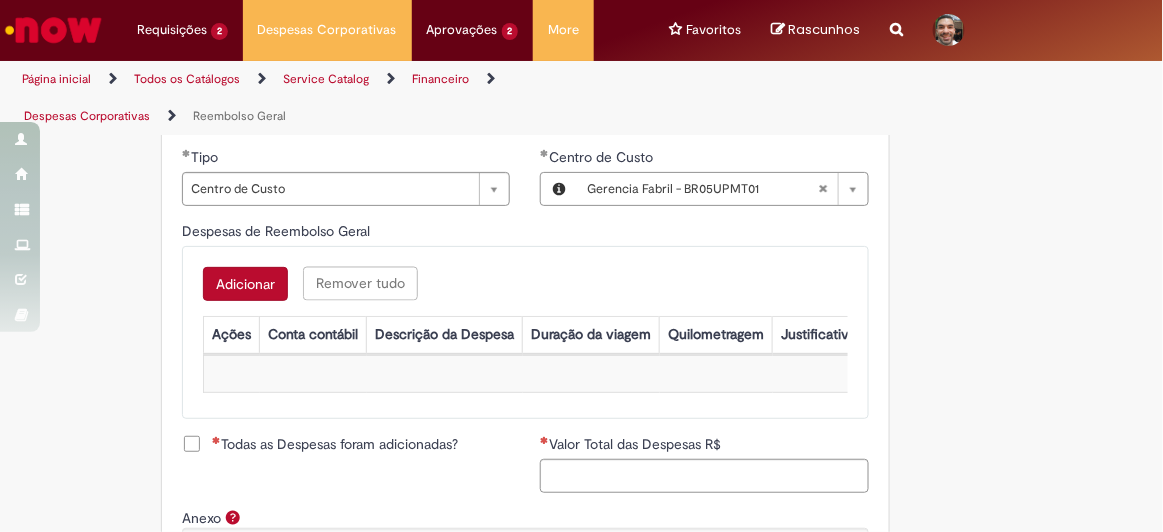 click on "Adicionar" at bounding box center (245, 284) 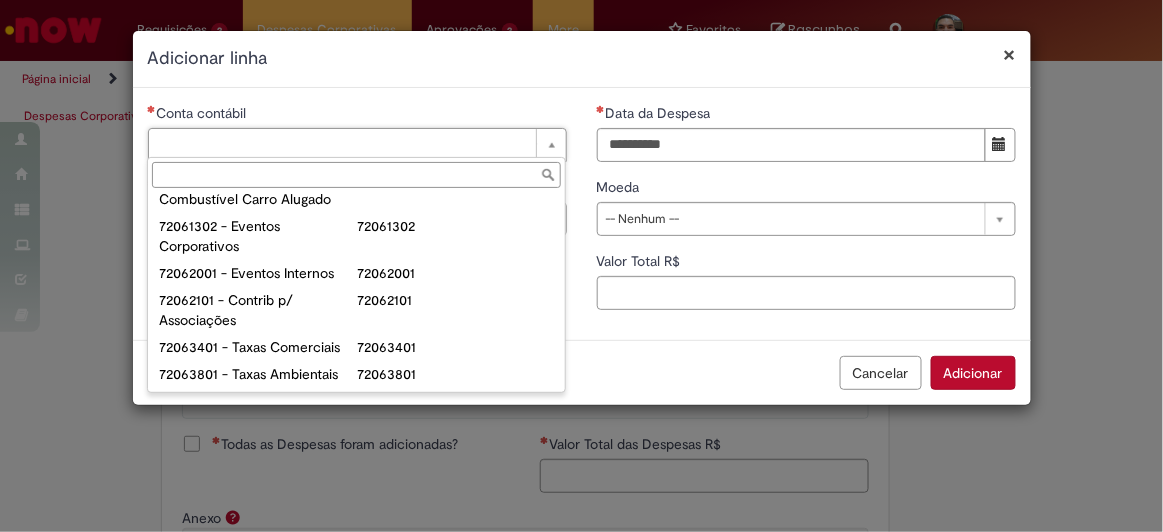 scroll, scrollTop: 1472, scrollLeft: 0, axis: vertical 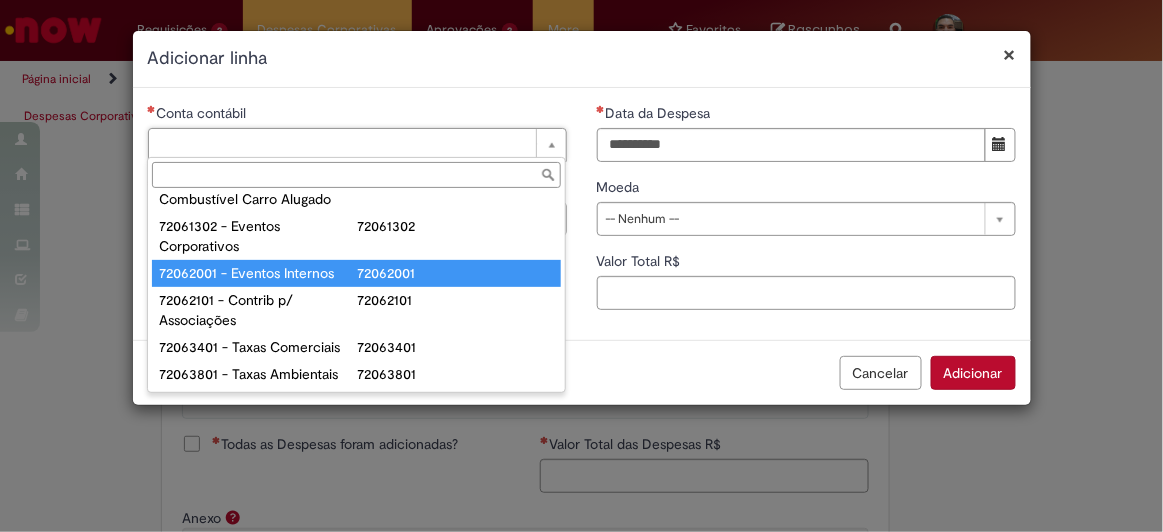 type on "**********" 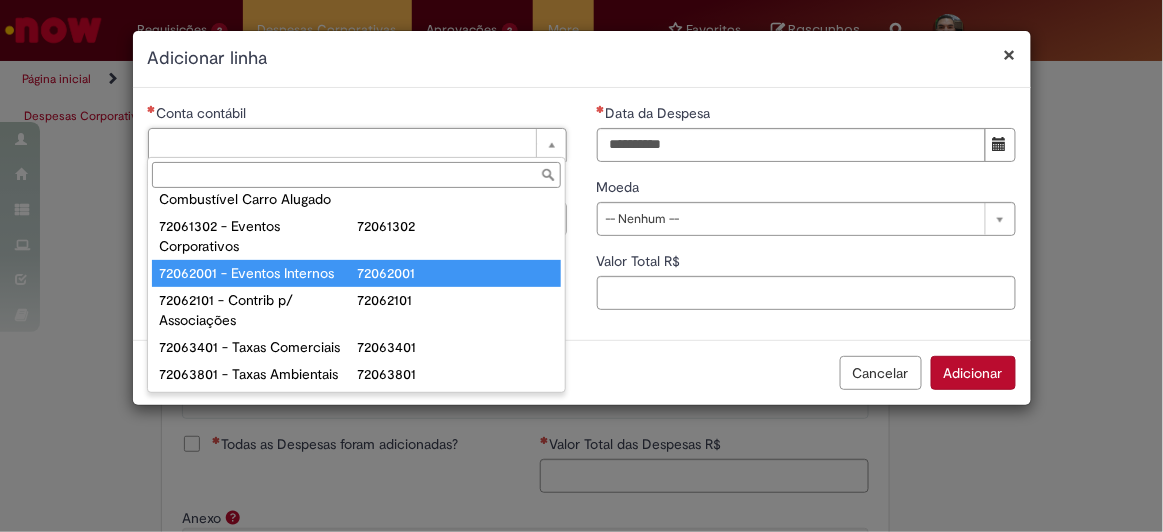 type on "**********" 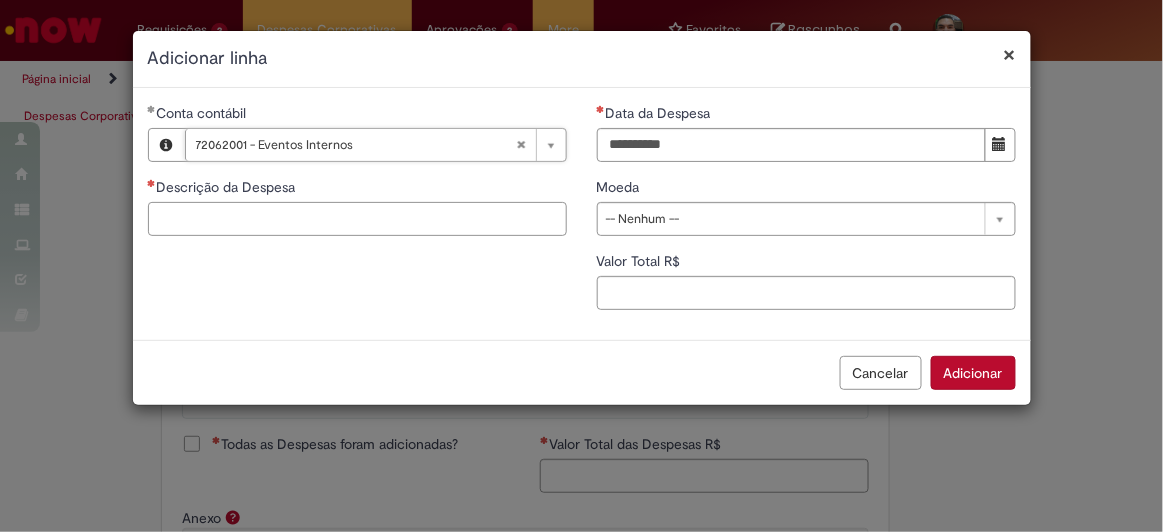 click on "Descrição da Despesa" at bounding box center [357, 219] 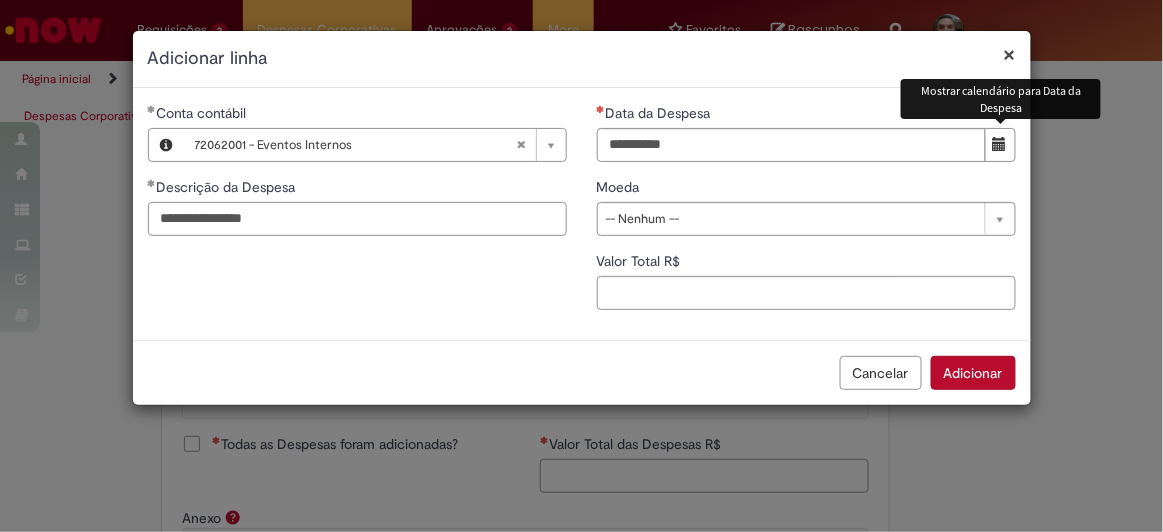 type on "**********" 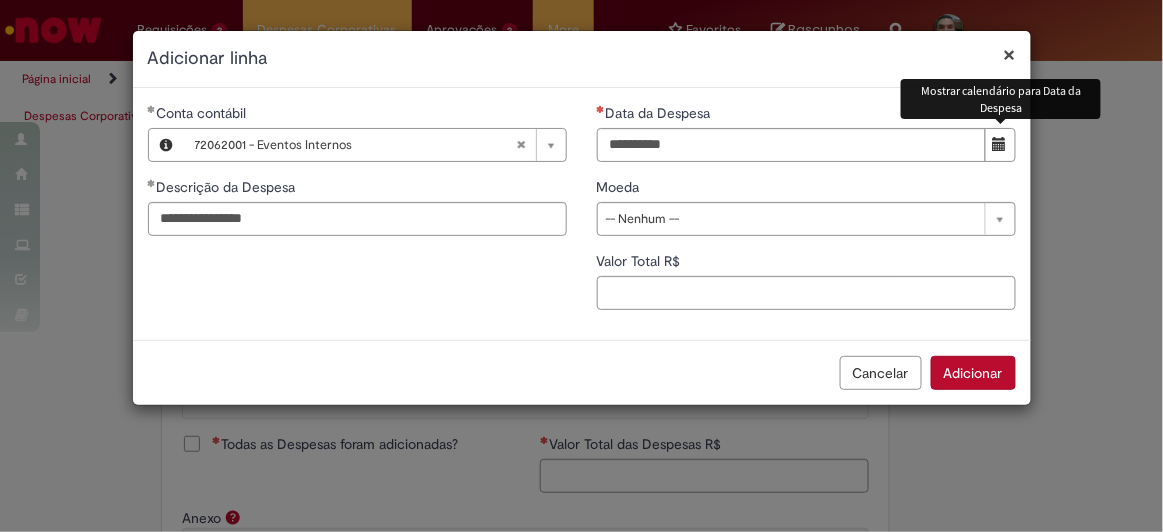 click at bounding box center (1000, 144) 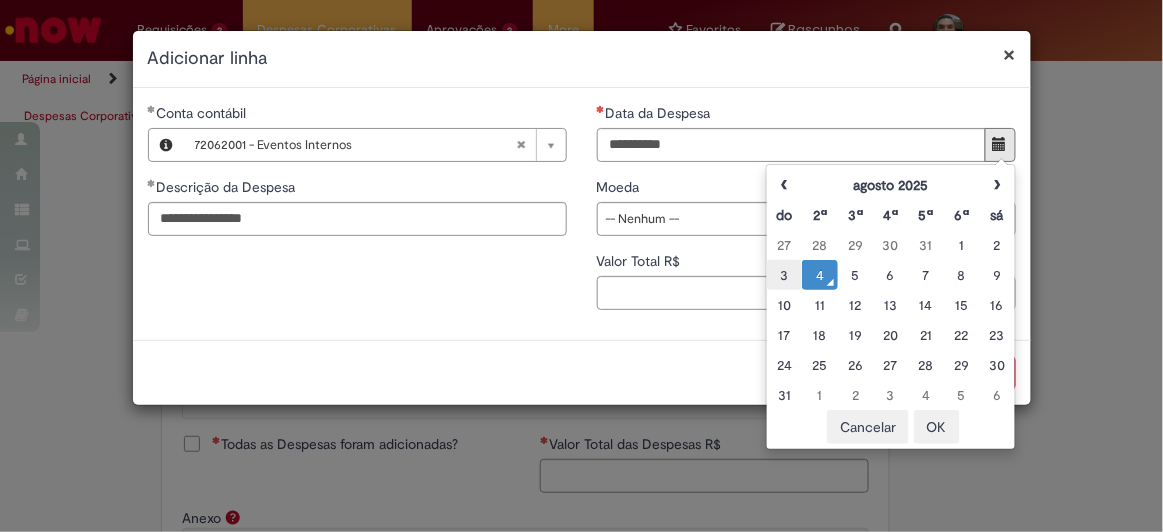 click on "3" at bounding box center [784, 275] 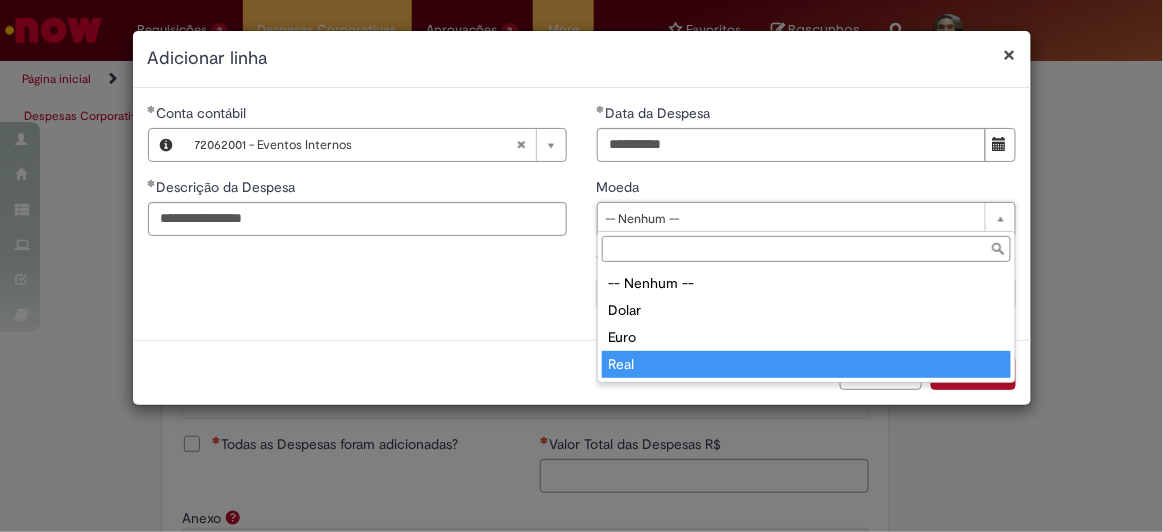 type on "****" 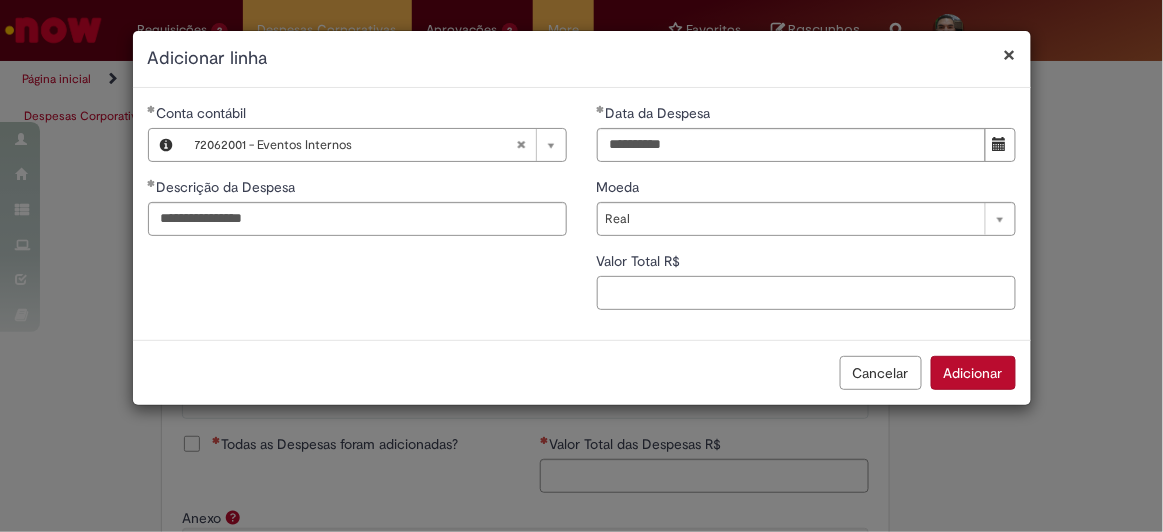 click on "Valor Total R$" at bounding box center (806, 293) 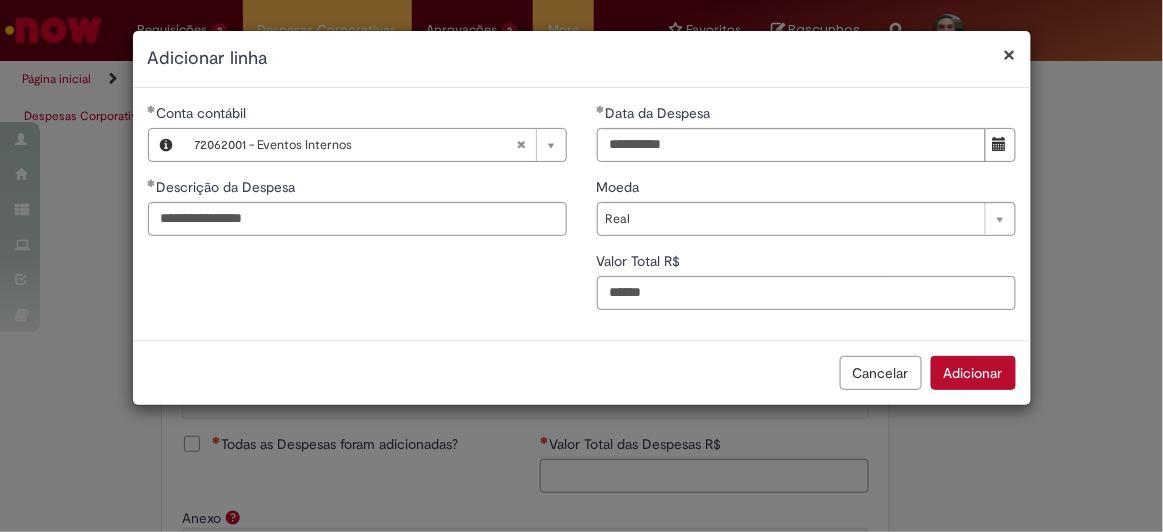 type on "*****" 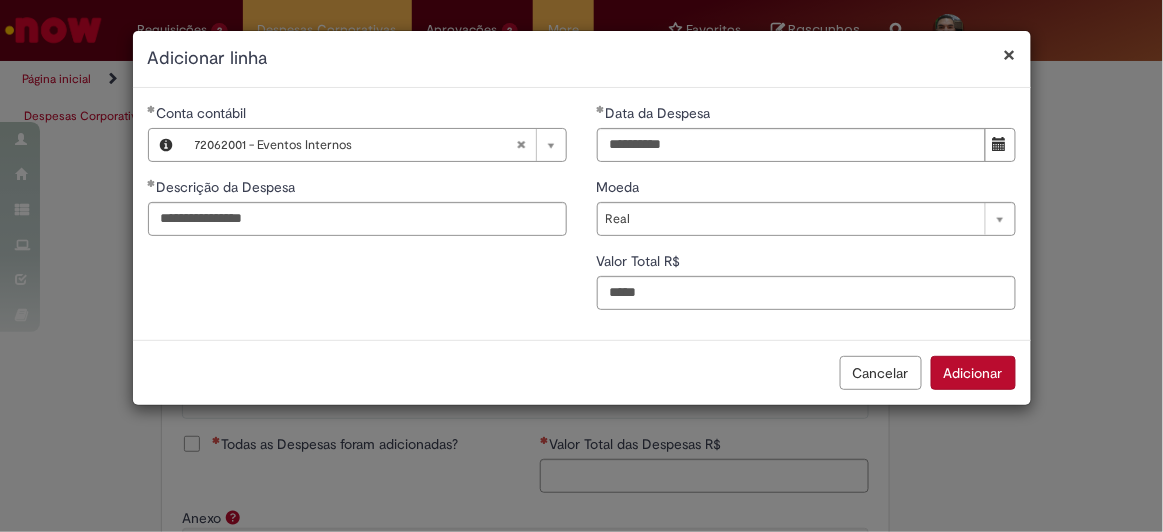 click on "Adicionar" at bounding box center [973, 373] 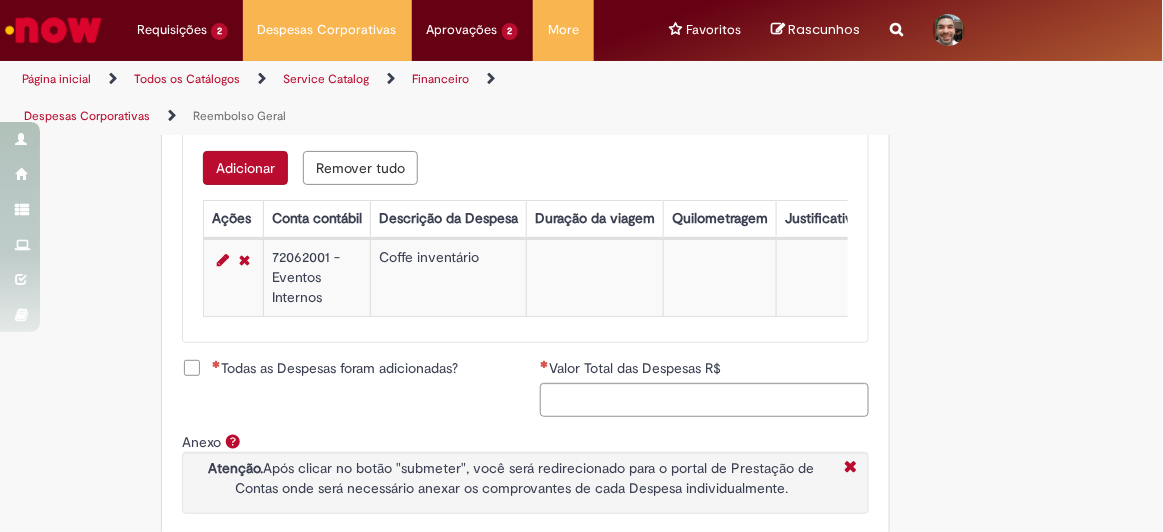 scroll, scrollTop: 999, scrollLeft: 0, axis: vertical 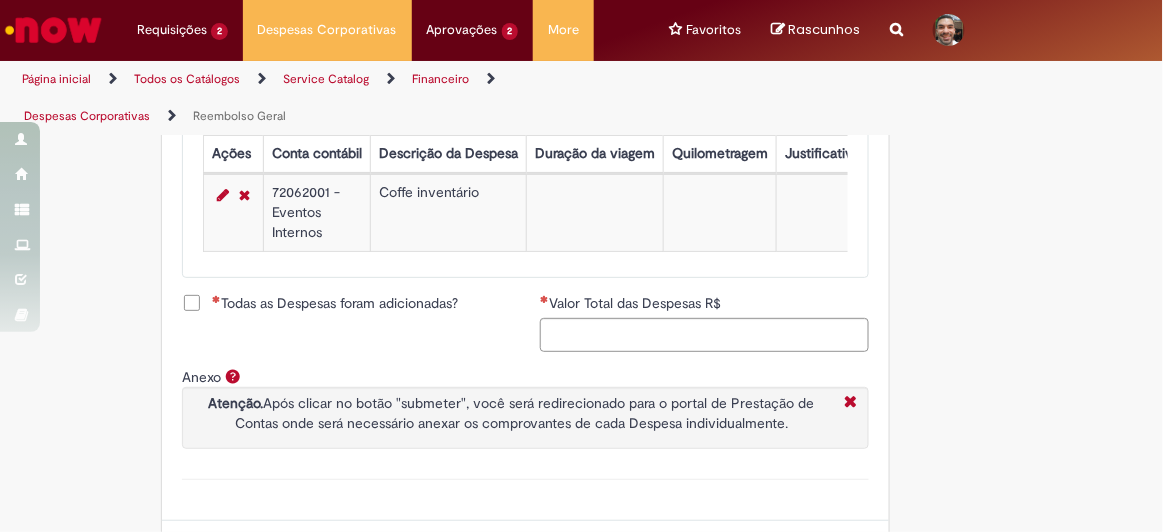 click on "Todas as Despesas foram adicionadas?" at bounding box center (335, 303) 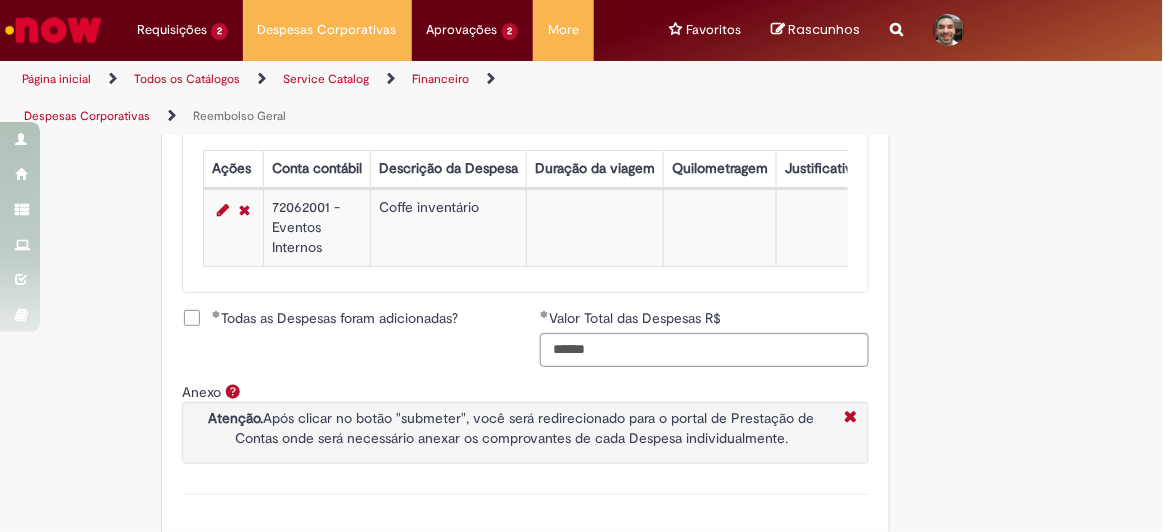 scroll, scrollTop: 1090, scrollLeft: 0, axis: vertical 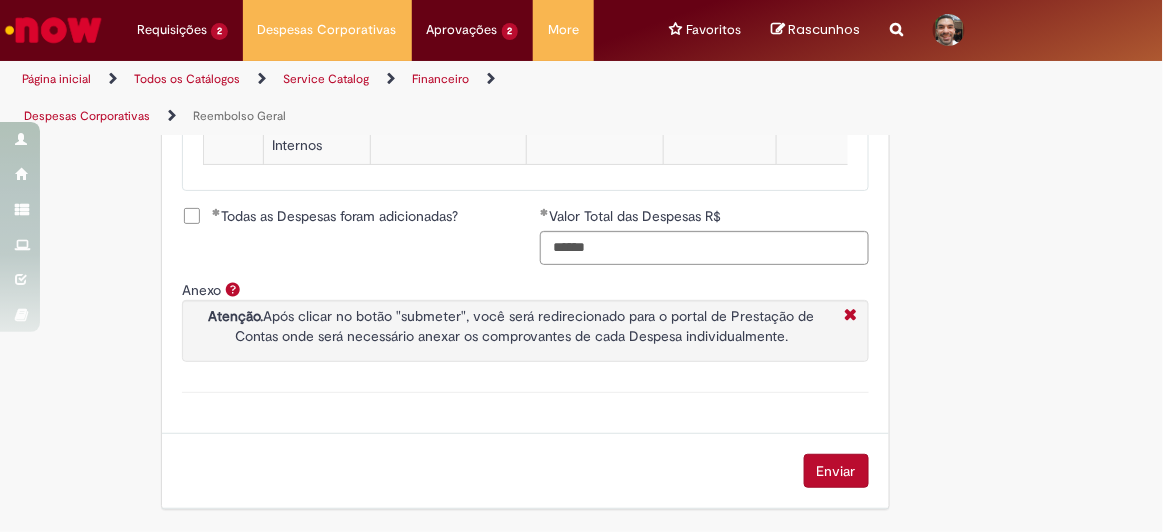 click on "Enviar" at bounding box center (836, 471) 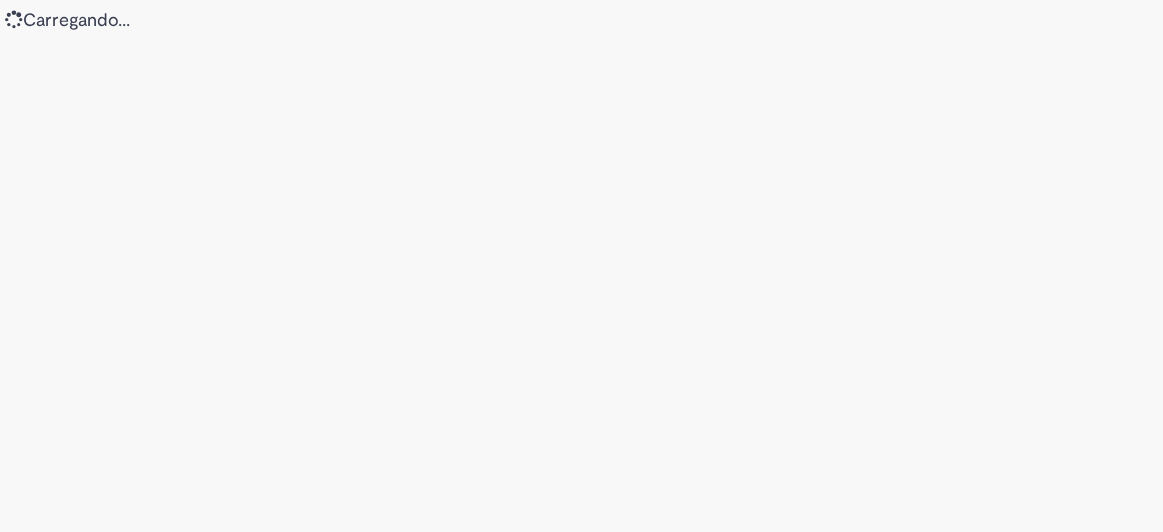 scroll, scrollTop: 0, scrollLeft: 0, axis: both 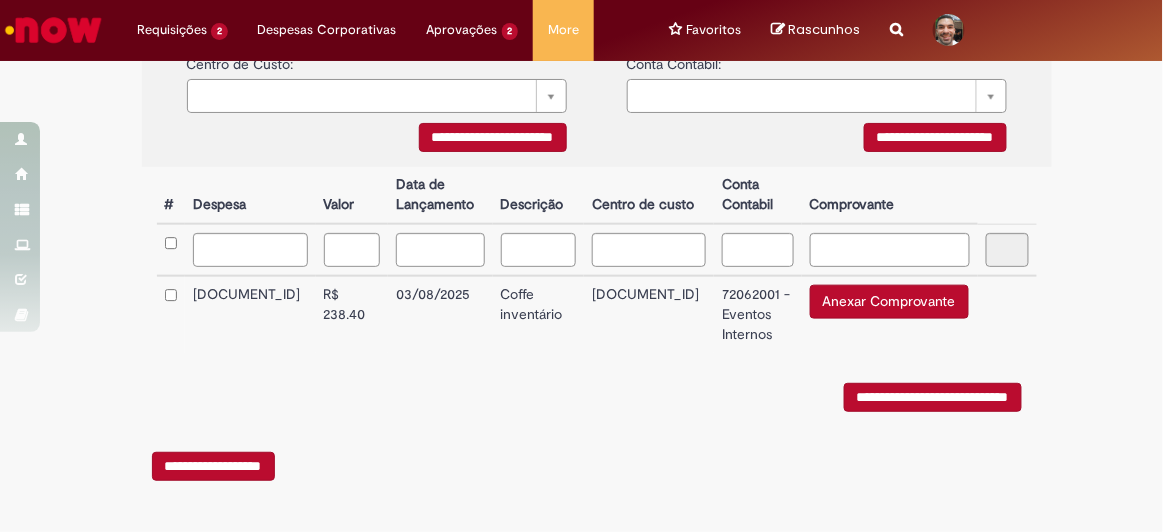 click on "Anexar Comprovante" at bounding box center [889, 302] 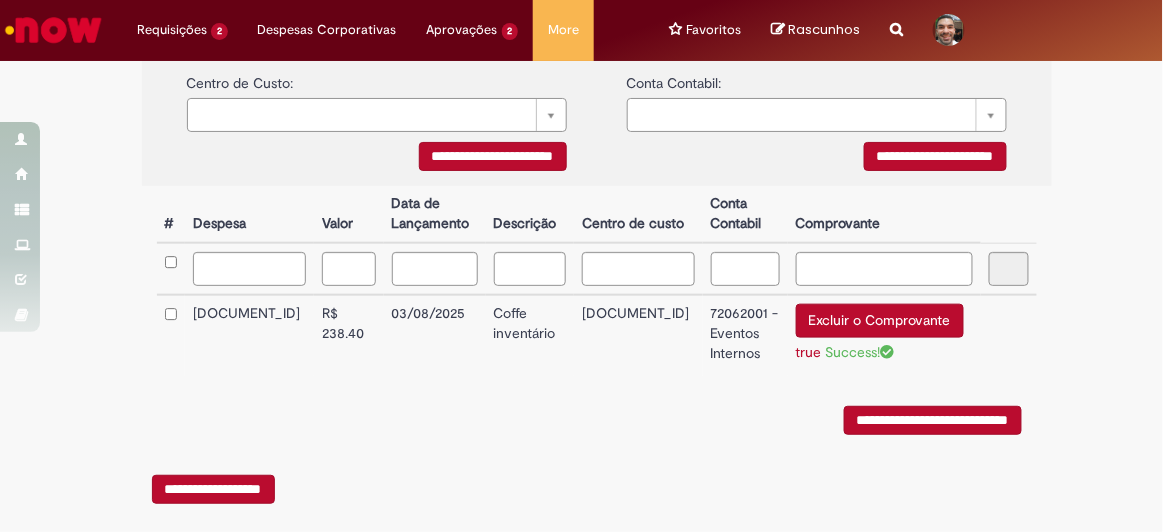 scroll, scrollTop: 447, scrollLeft: 0, axis: vertical 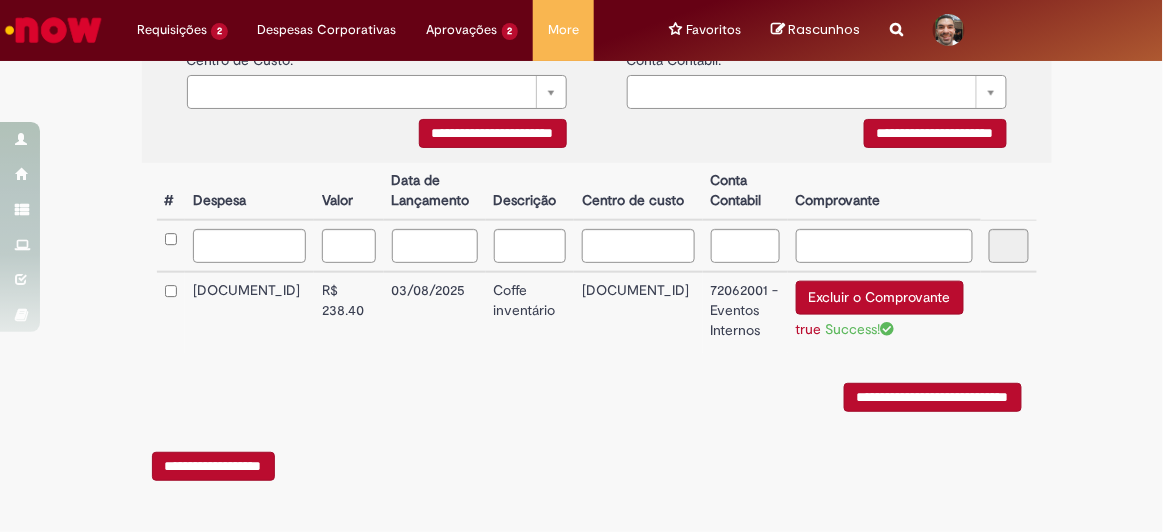 click on "**********" at bounding box center [933, 397] 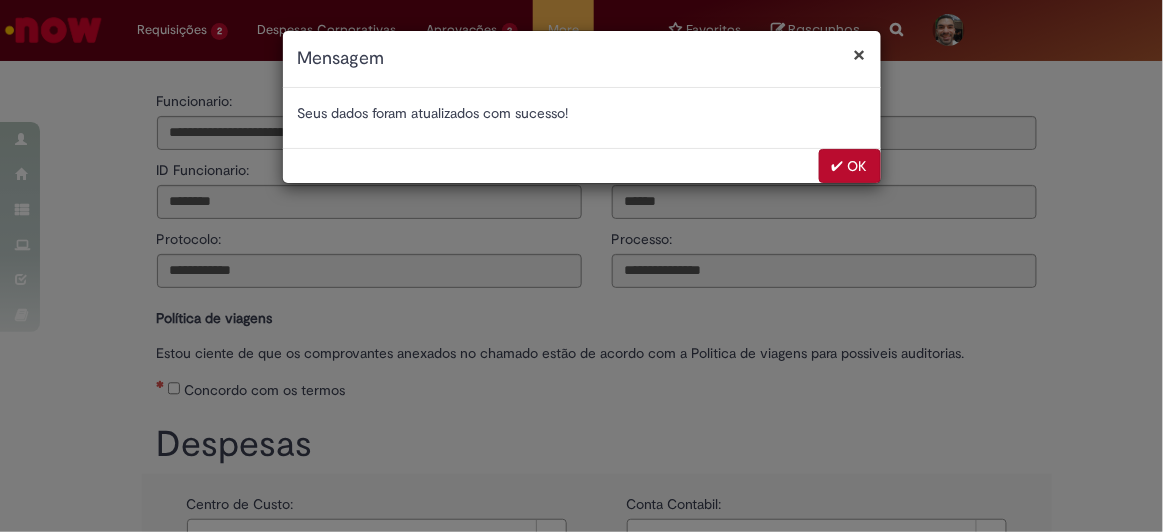 click on "✔ OK" at bounding box center [850, 166] 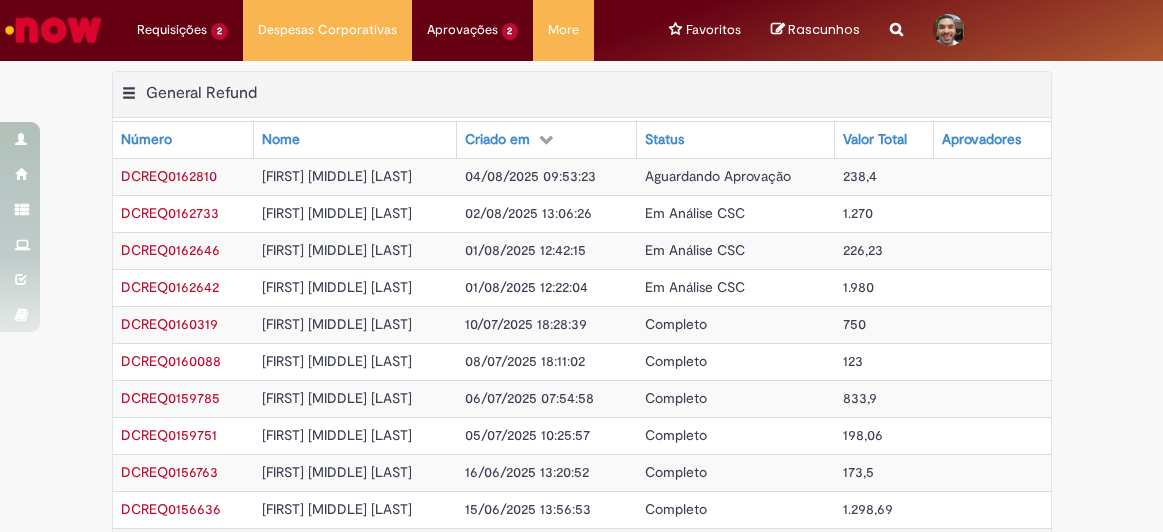 scroll, scrollTop: 0, scrollLeft: 0, axis: both 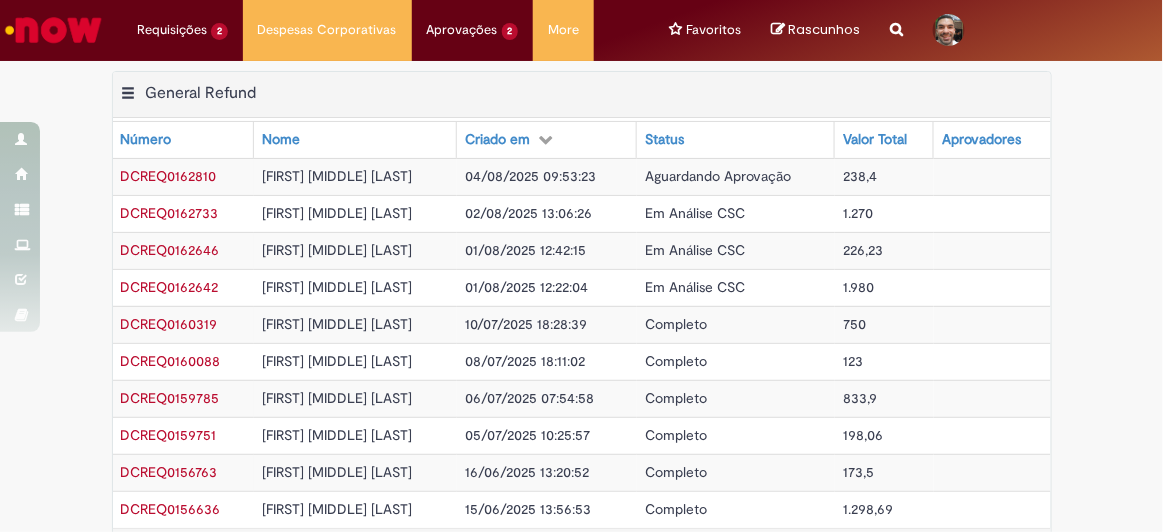 click on "Exportar como PDF   Exportar como Excel   Exportar como CSV
General Refund Tabela - Página 1
Mostrar filtro       Tudo     >   Funcionário é [FIRST] [MIDDLE] [LAST]     >   Processo = Reembolso Geral
General Refund
Número
Nome
Criado em
Status
Valor Total
Aprovadores
DCREQ0162810 [FIRST] [MIDDLE] [LAST] [DATE] [TIME] Aguardando Aprovação 238,4
DCREQ0162733 [FIRST] [MIDDLE] [LAST] [DATE] [TIME] Em Análise CSC 1.270
DCREQ0162646 [FIRST] [MIDDLE] [LAST] [DATE] [TIME] Em Análise CSC 226,23
DCREQ0162642 [FIRST] [MIDDLE] [LAST] [DATE] [TIME] Em Análise CSC 1.980
DCREQ0160319 [FIRST] [MIDDLE] [LAST] [DATE] [TIME] Completo" at bounding box center [581, 337] 